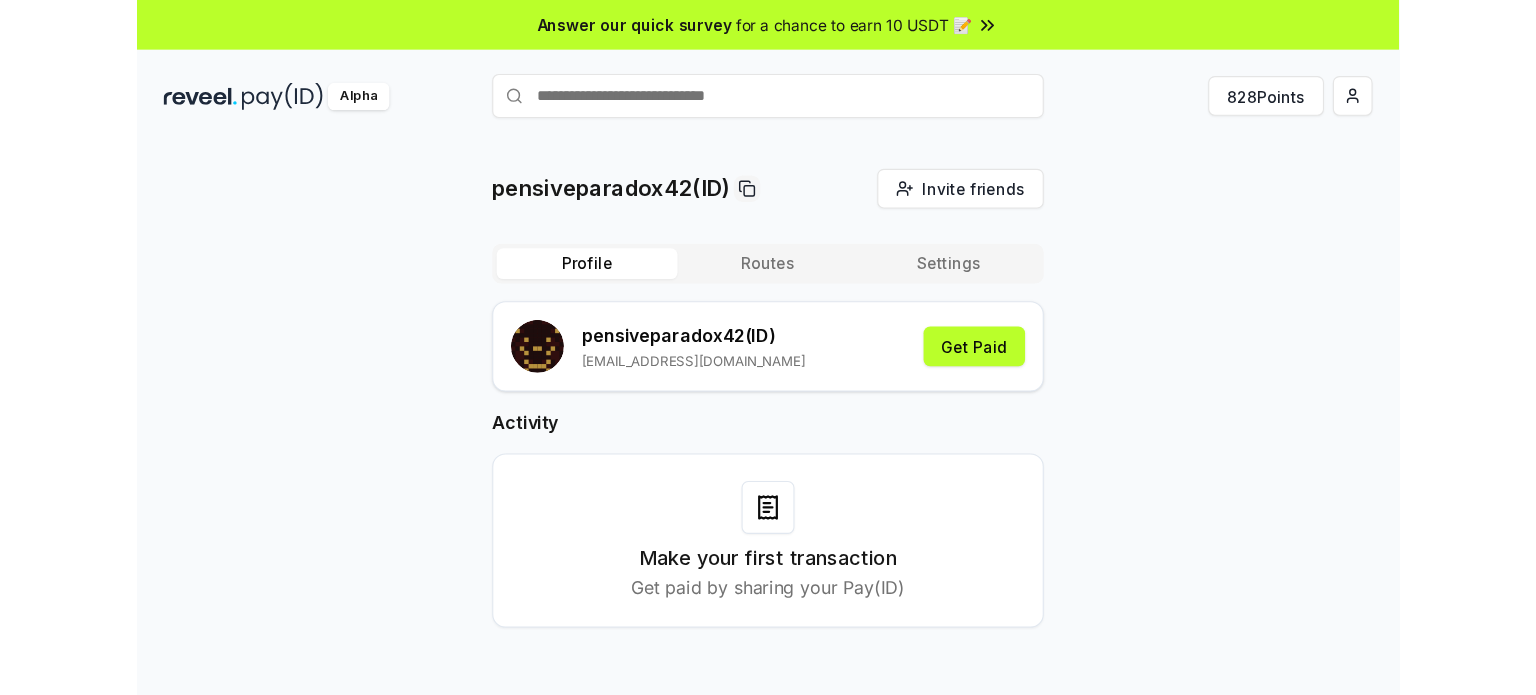 scroll, scrollTop: 0, scrollLeft: 0, axis: both 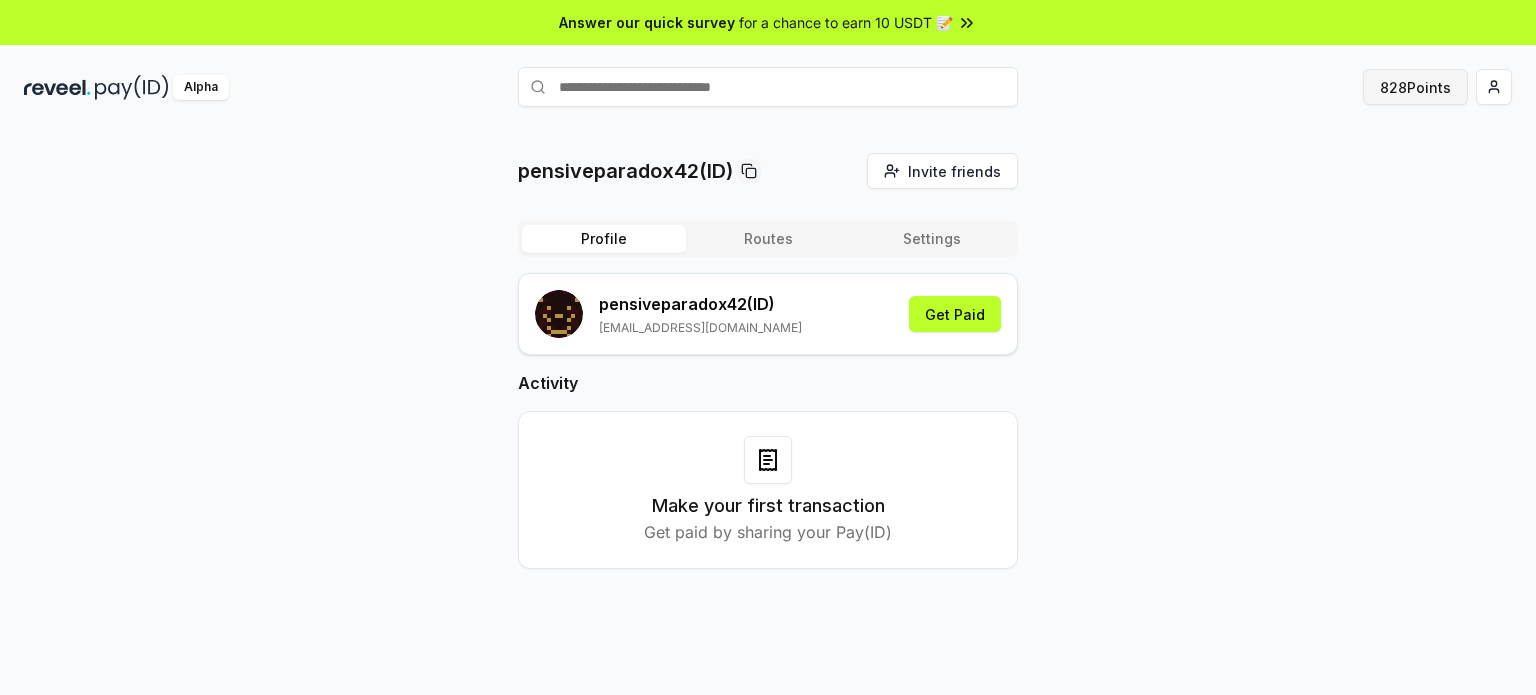 click on "828  Points" at bounding box center (1415, 87) 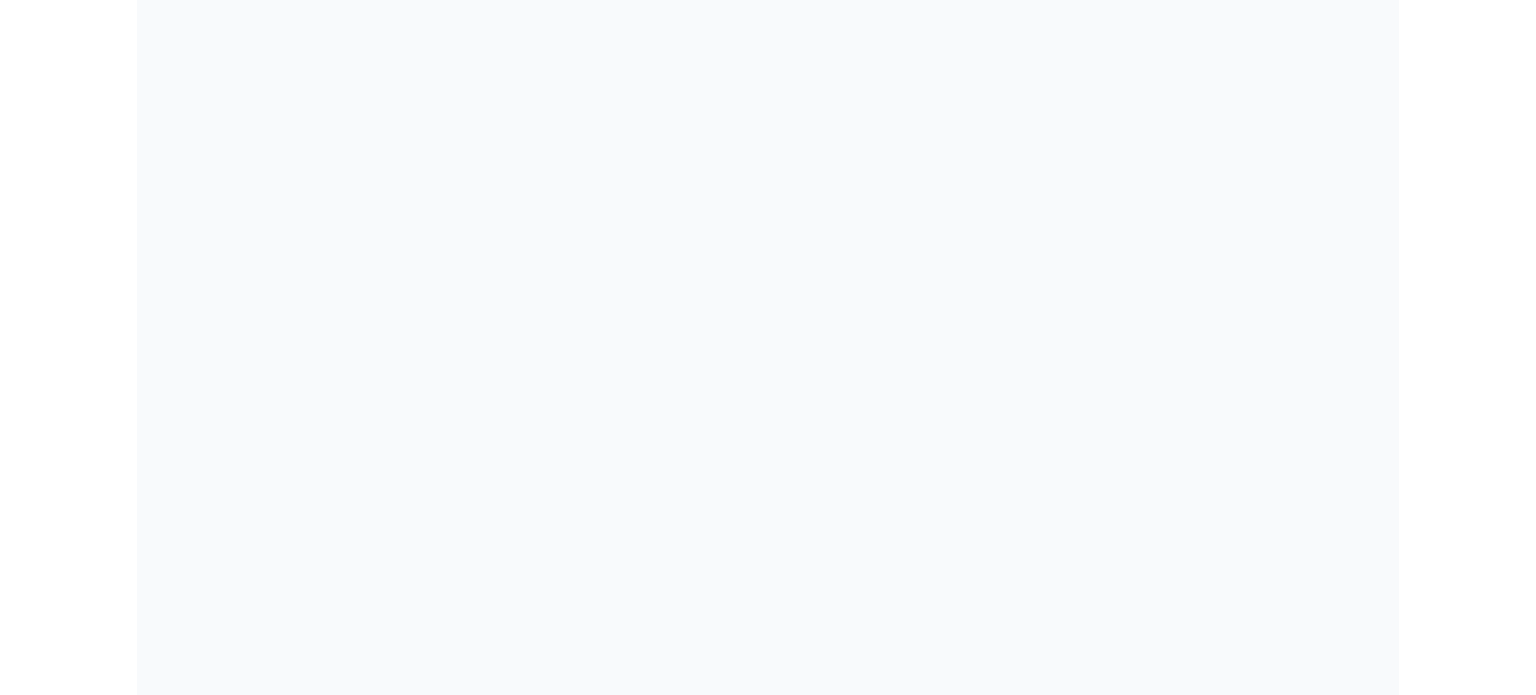 scroll, scrollTop: 0, scrollLeft: 0, axis: both 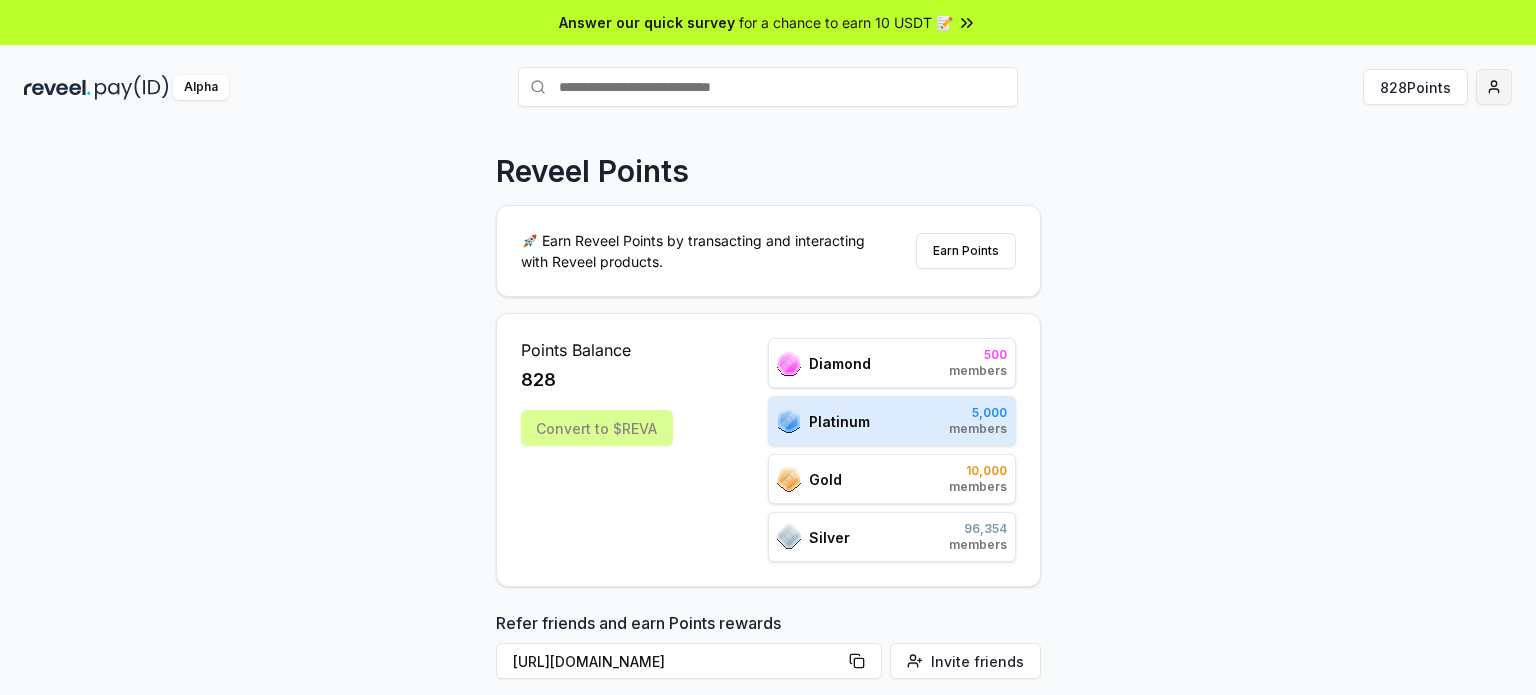 click on "Answer our quick survey for a chance to earn 10 USDT 📝 Alpha   828  Points Reveel Points  🚀 Earn Reveel Points by transacting and interacting with Reveel products. Earn Points Points Balance  828 Convert to $REVA Diamond 500 members Platinum 5,000 members Gold 10,000 members Silver 96,354 members Refer friends and earn Points rewards https://reveel.id/refer/pensiveparadox42 Invite friends Join the discussion on Discord Join Discord     31.2K community members Leaderboard Diamond Platinum Gold Silver Rank Pay(ID) Points # 1824 pensiveparadox42 488 # 501 core 12,952 # 502 dyingreplica8105 12,934 # 503 makssimfortzswtb 12,934 # 504 natalia 12,934 # 505 org 12,928 # 506 dante00023 12,856 # 507 0xcalderascale 12,844 # 508 thisneverends 12,843 # 509 navallicensee861 12,843 # 510 shushpan282efgtfs 12,833 Previous 1 2 3 4 5 More pages 500 Next" at bounding box center (768, 347) 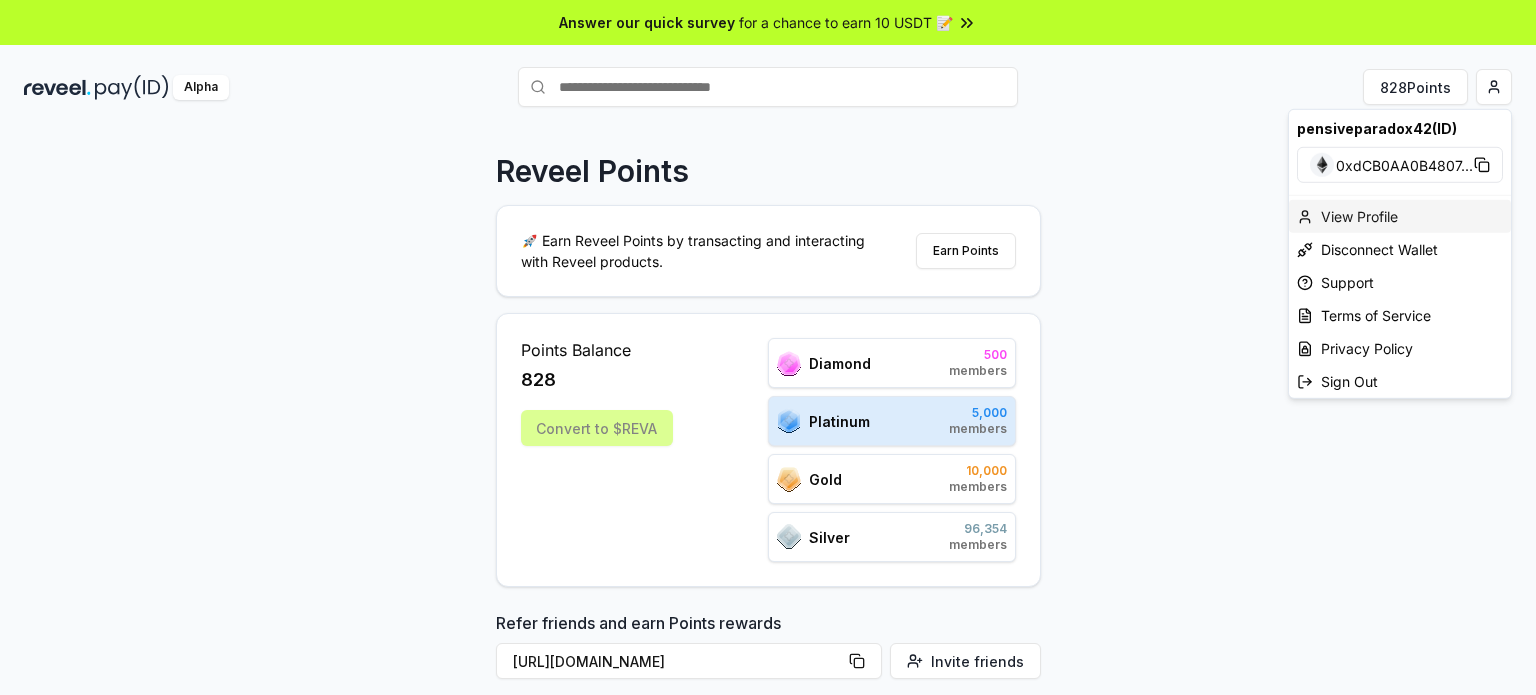 click on "View Profile" at bounding box center (1400, 216) 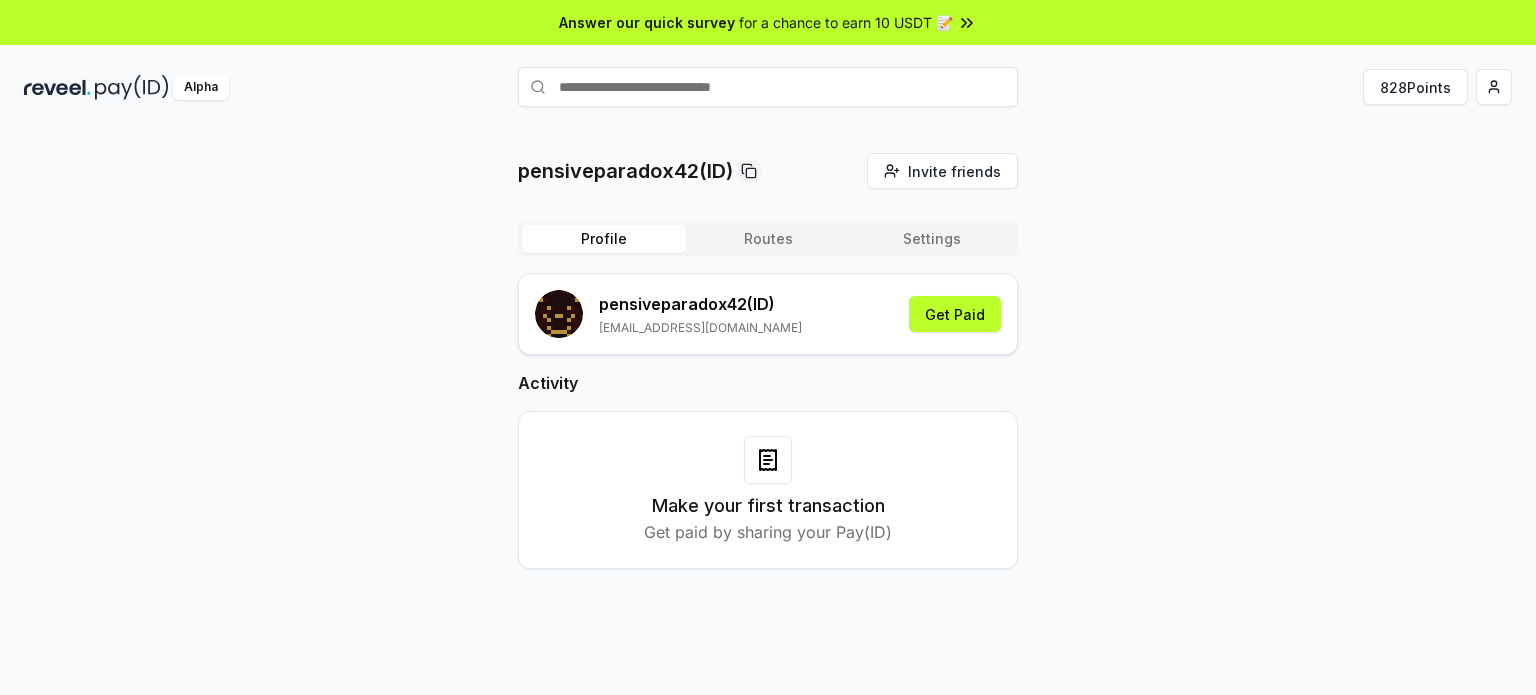 scroll, scrollTop: 0, scrollLeft: 0, axis: both 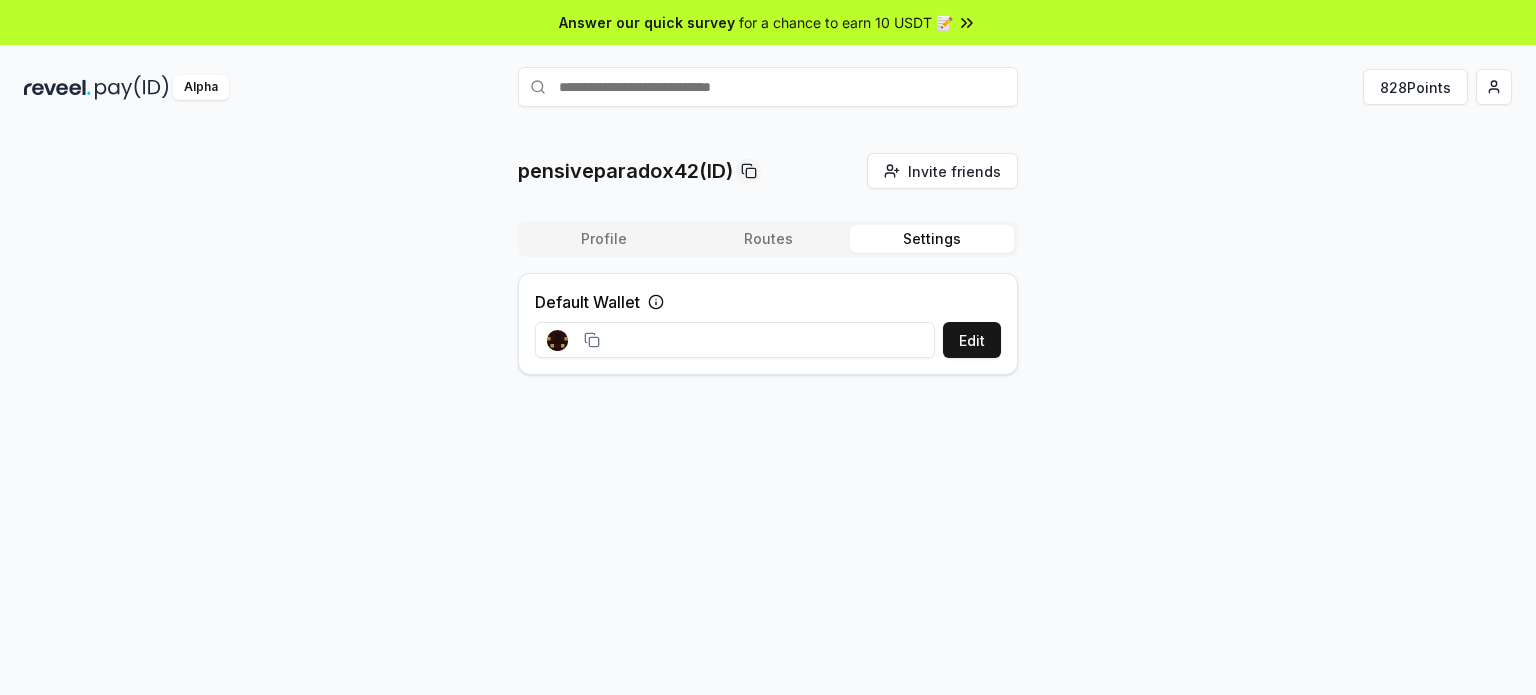 click on "Routes" at bounding box center (768, 239) 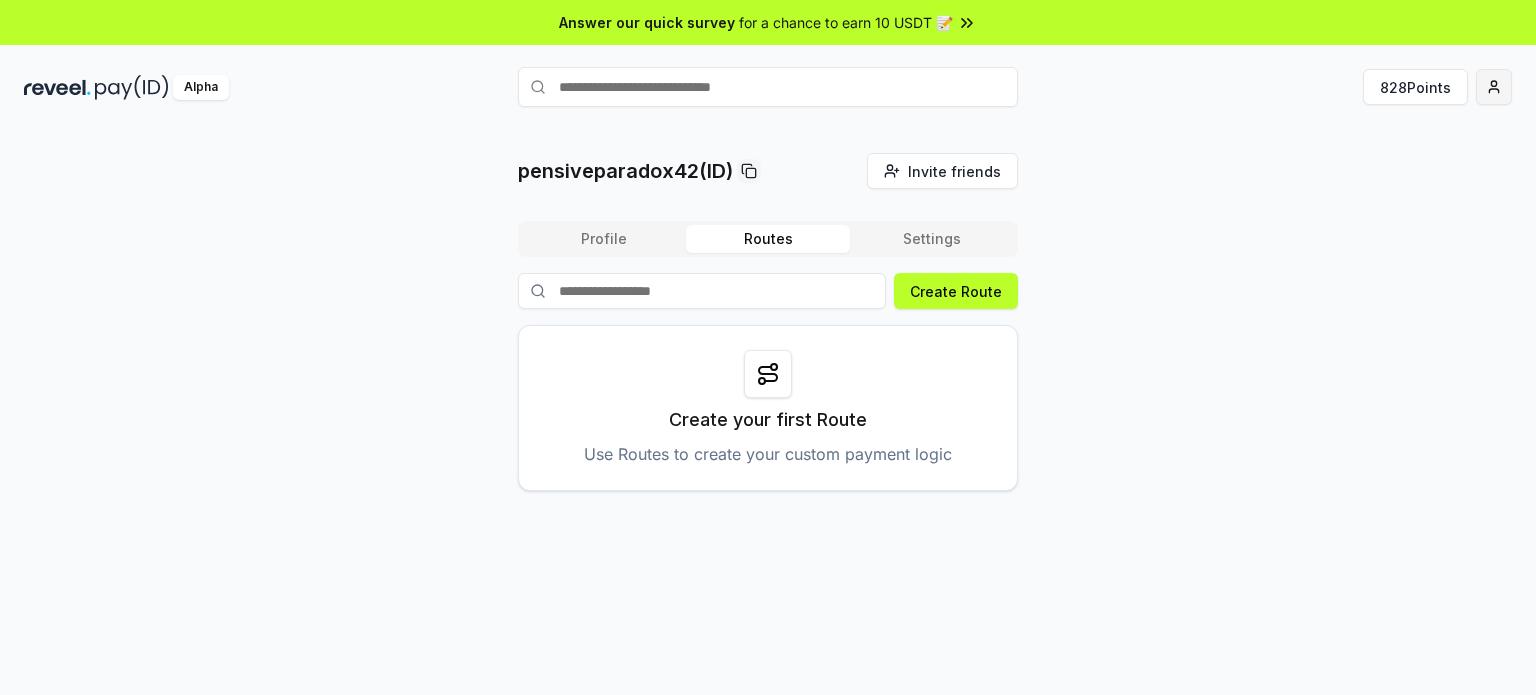 click on "Answer our quick survey for a chance to earn 10 USDT 📝 Alpha   828  Points pensiveparadox42(ID) Invite friends Invite Profile Routes Settings Create Route Create your first Route Use Routes to create your custom payment logic" at bounding box center [768, 347] 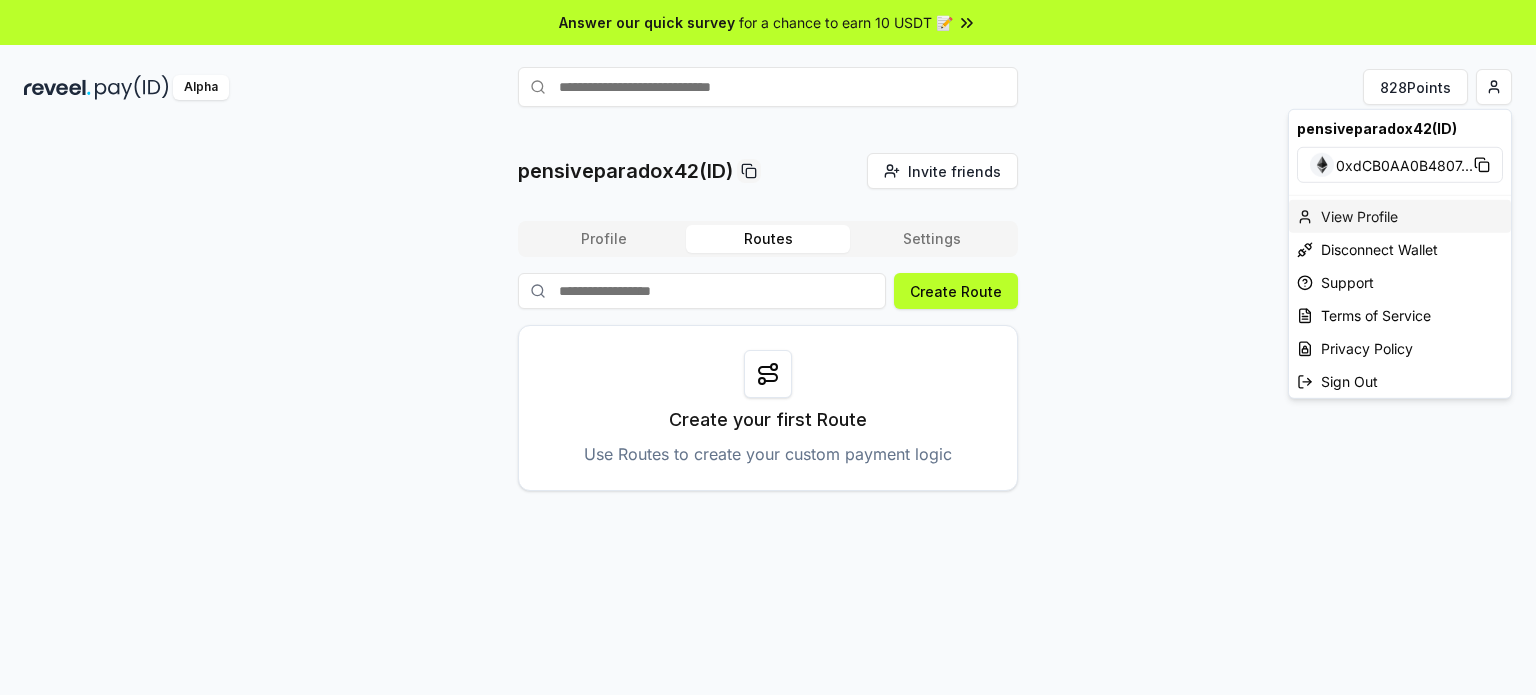 click on "View Profile" at bounding box center [1400, 216] 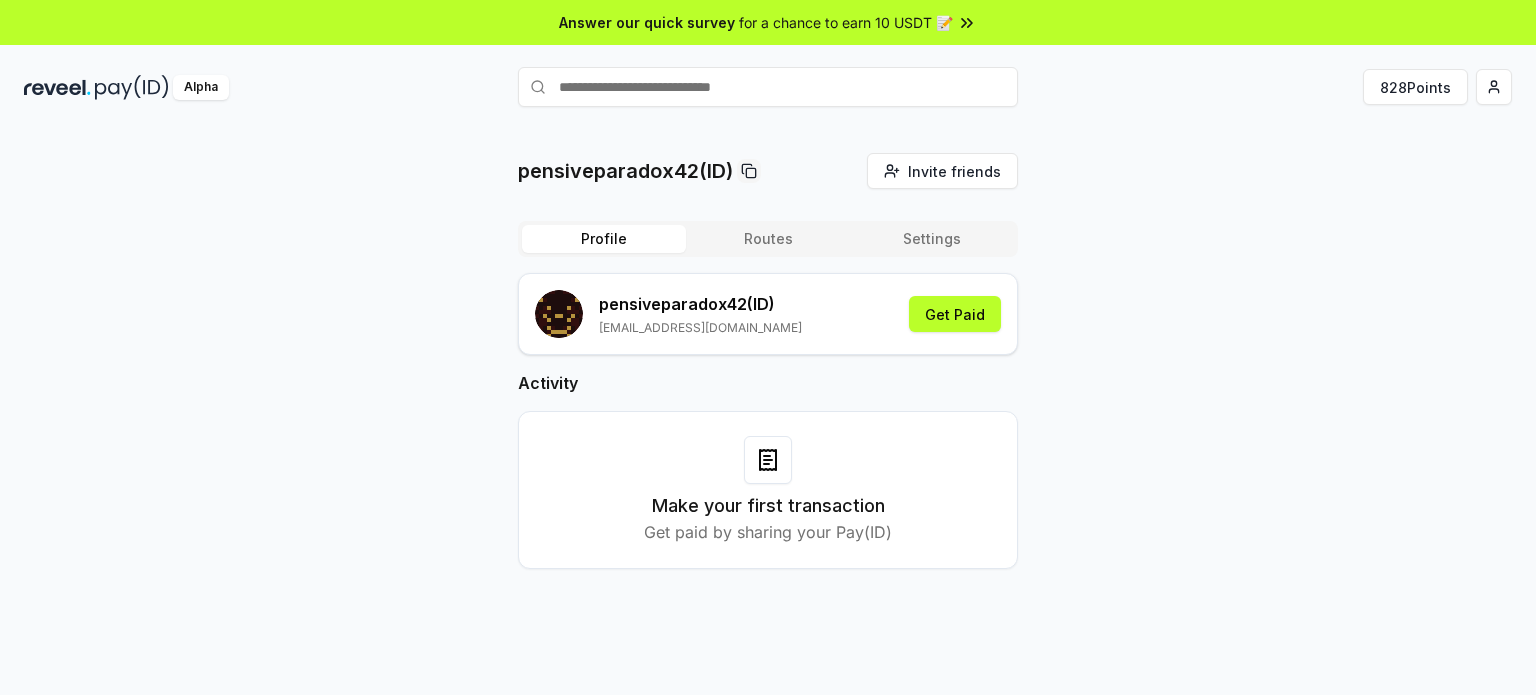 scroll, scrollTop: 0, scrollLeft: 0, axis: both 